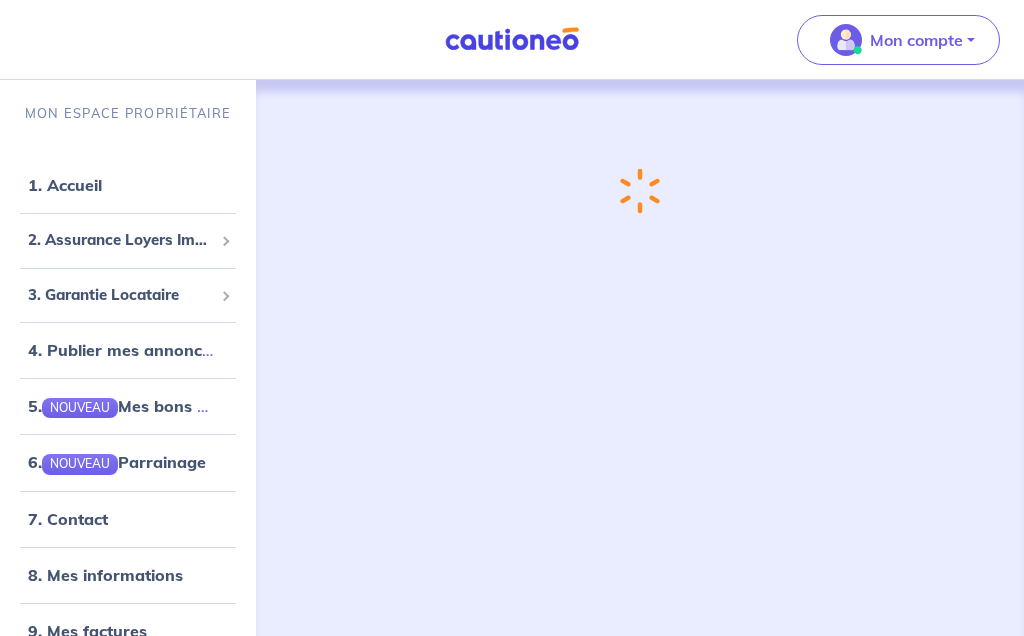 scroll, scrollTop: 0, scrollLeft: 0, axis: both 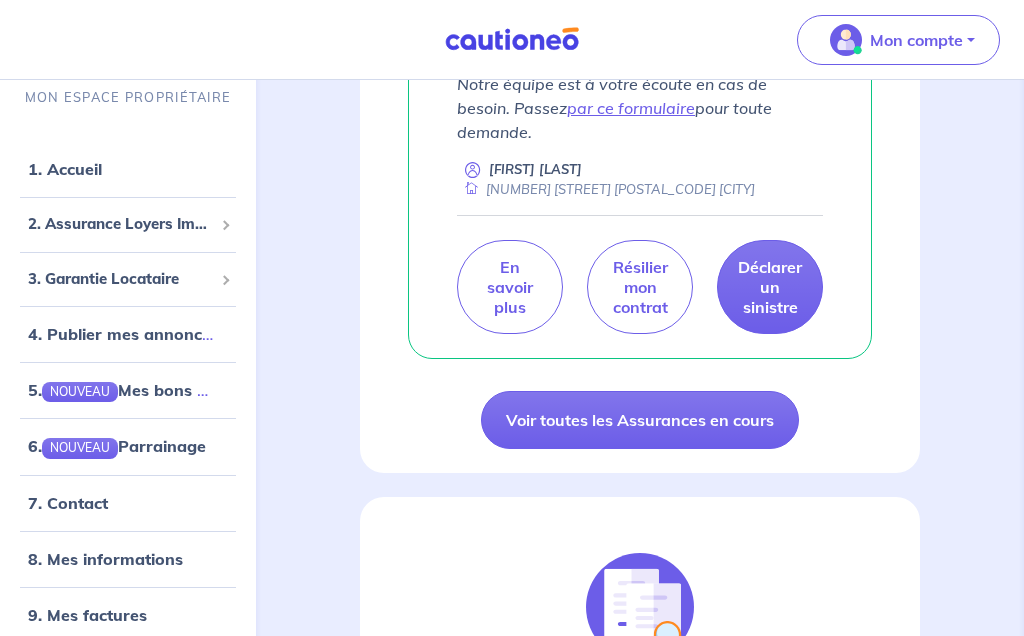 click on "8. Mes informations" at bounding box center [105, 558] 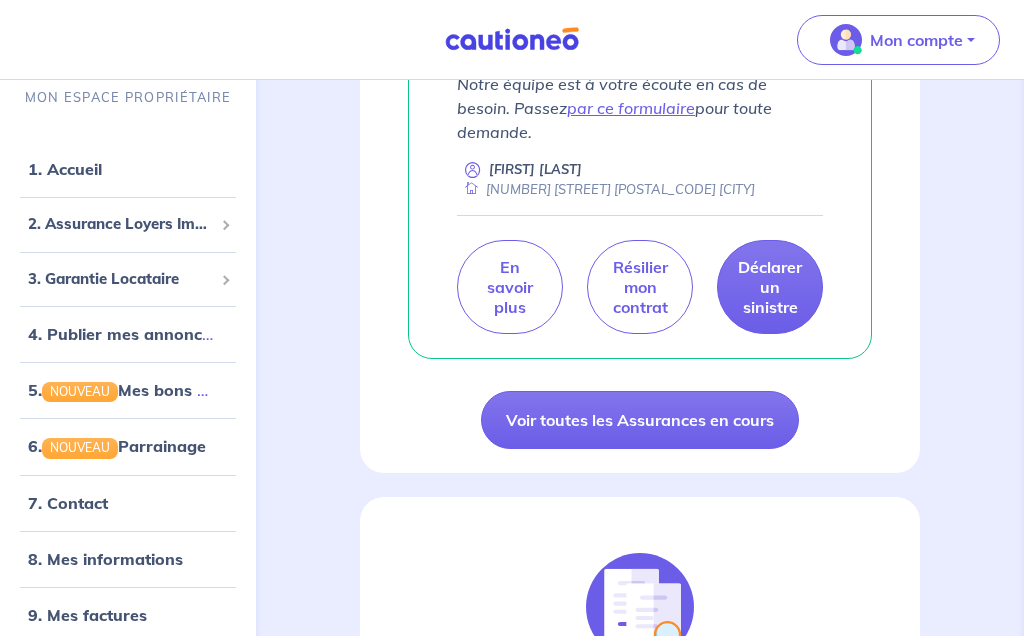scroll, scrollTop: 7, scrollLeft: 0, axis: vertical 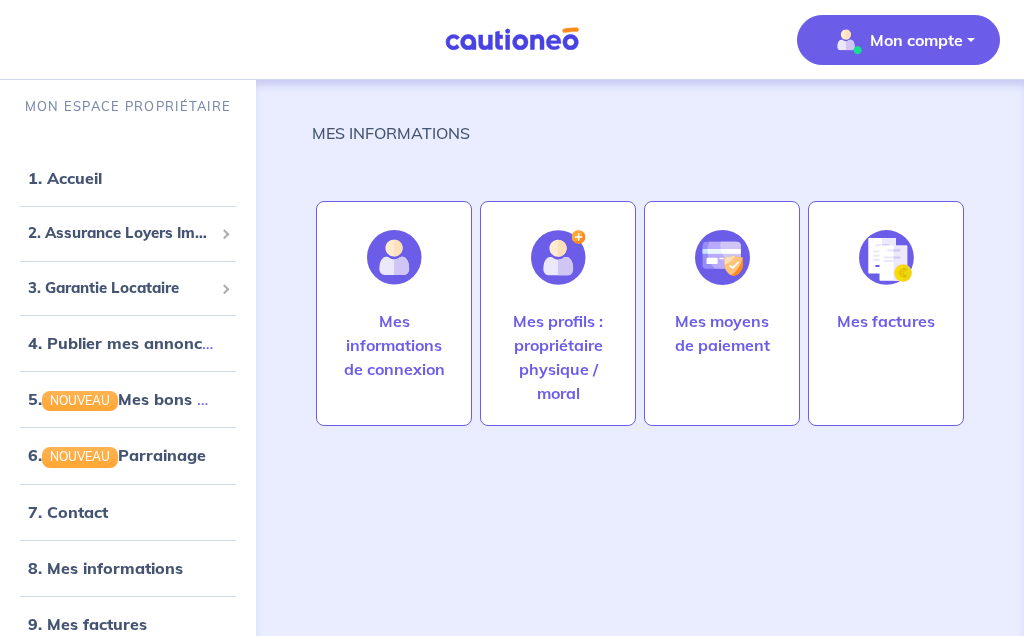 click on "Mes moyens de paiement" at bounding box center (722, 333) 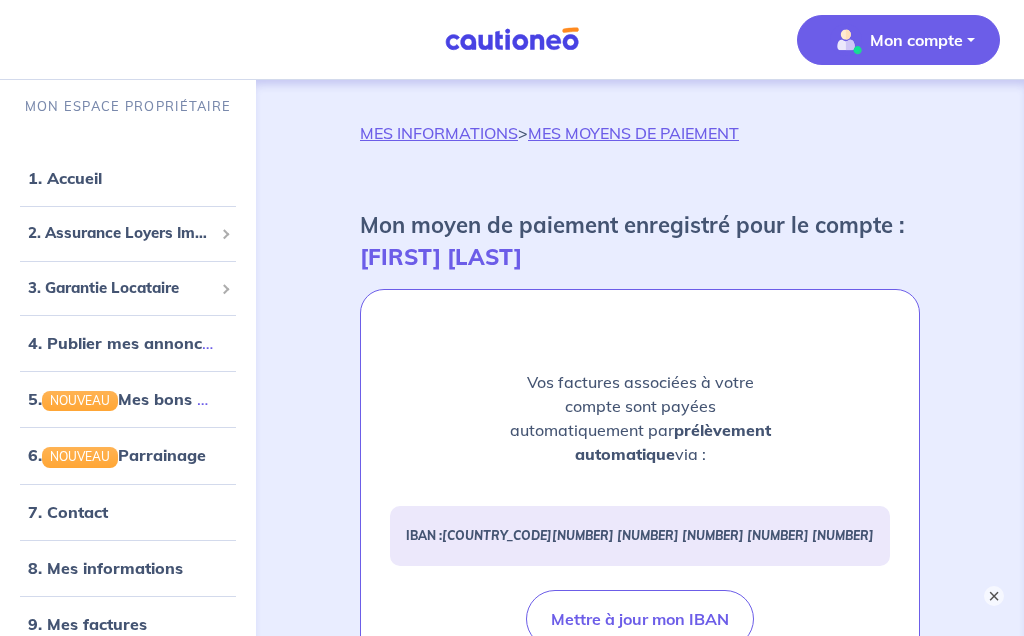 click on "×" at bounding box center (994, 596) 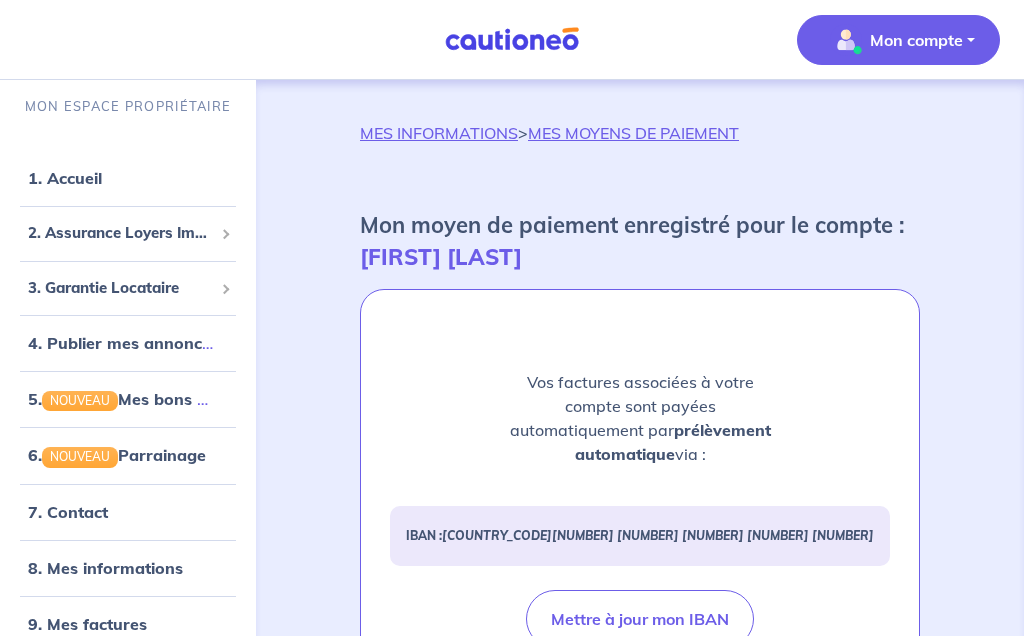 click on "9. Mes factures" at bounding box center (87, 624) 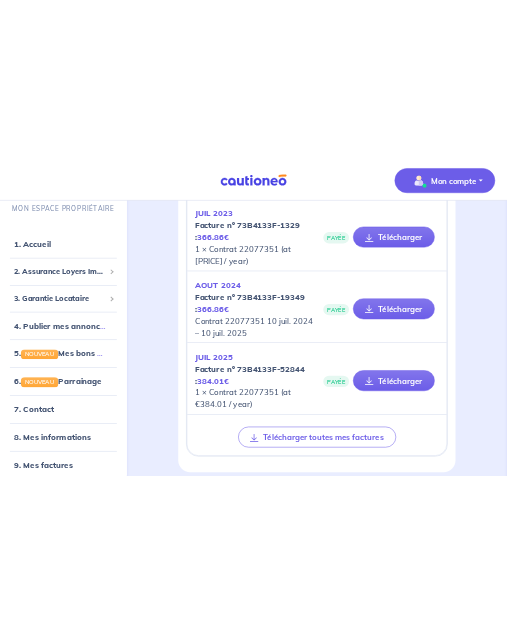 scroll, scrollTop: 0, scrollLeft: 0, axis: both 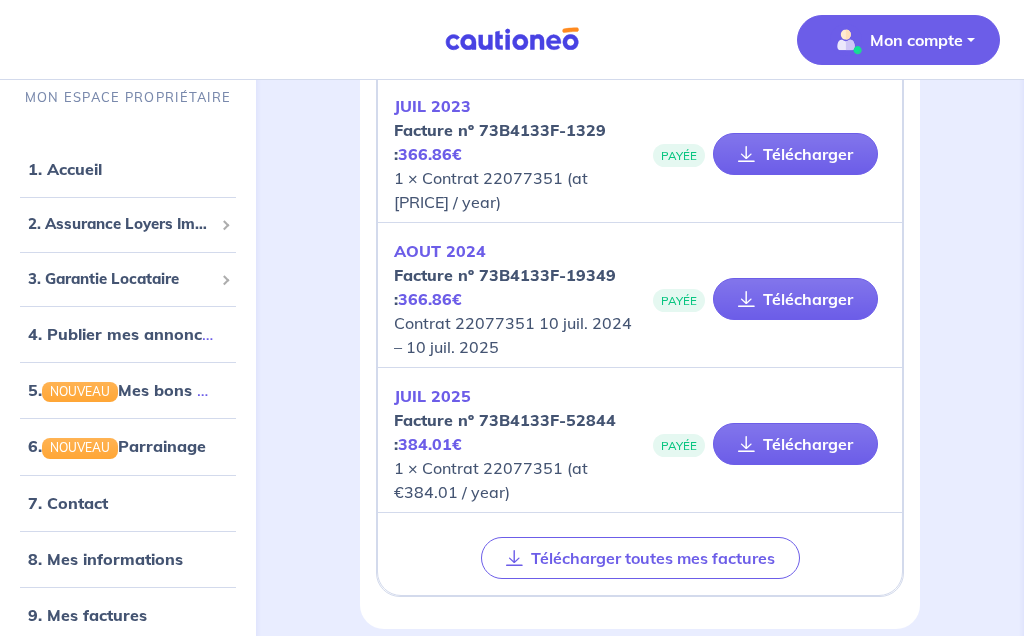 click on "1. Accueil" at bounding box center (65, 169) 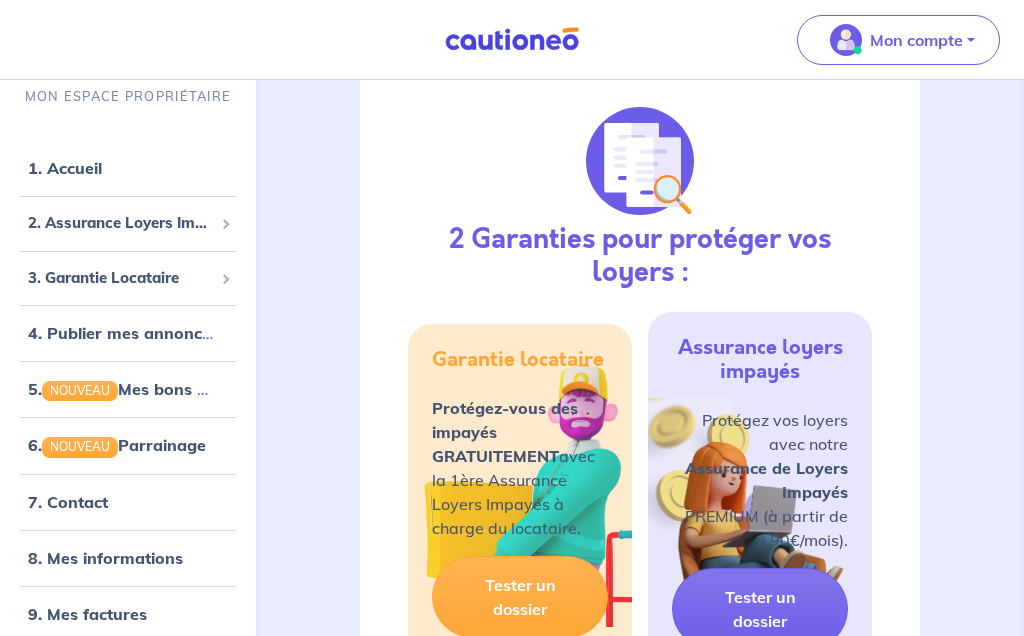 scroll, scrollTop: 1393, scrollLeft: 0, axis: vertical 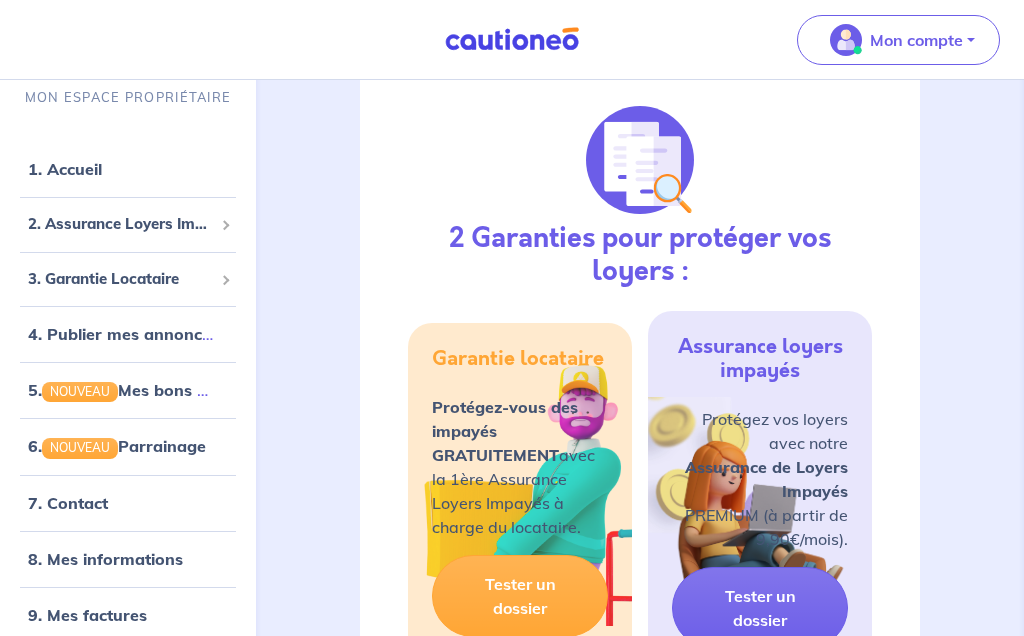click on "9. Mes factures" at bounding box center [87, 614] 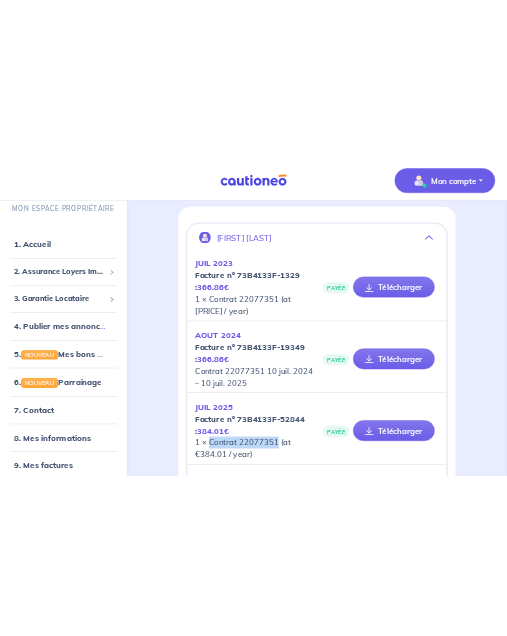 scroll, scrollTop: 0, scrollLeft: 0, axis: both 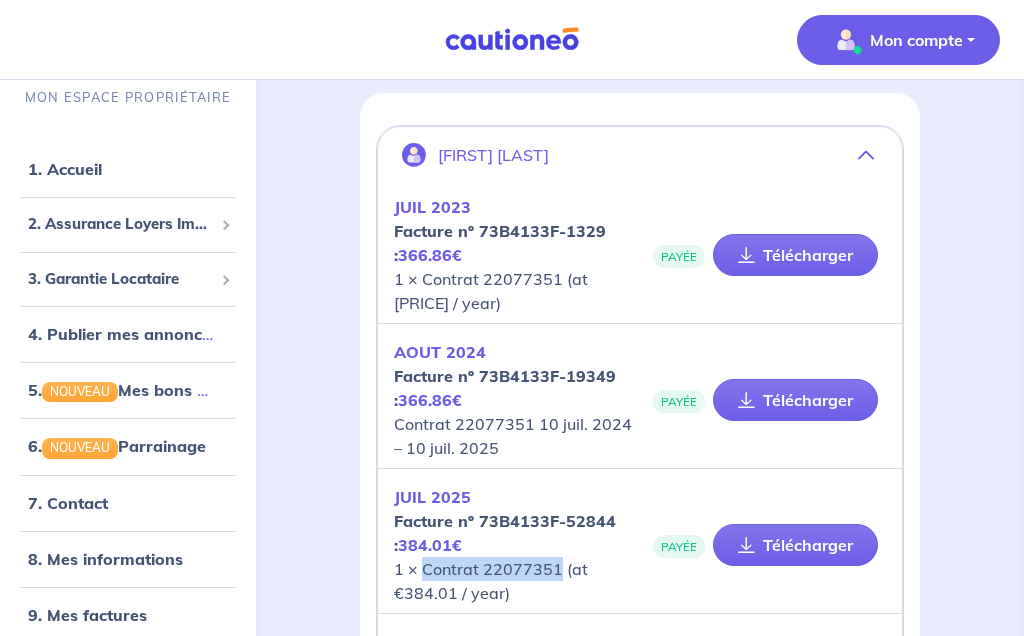 click on "8. Mes informations" at bounding box center (105, 558) 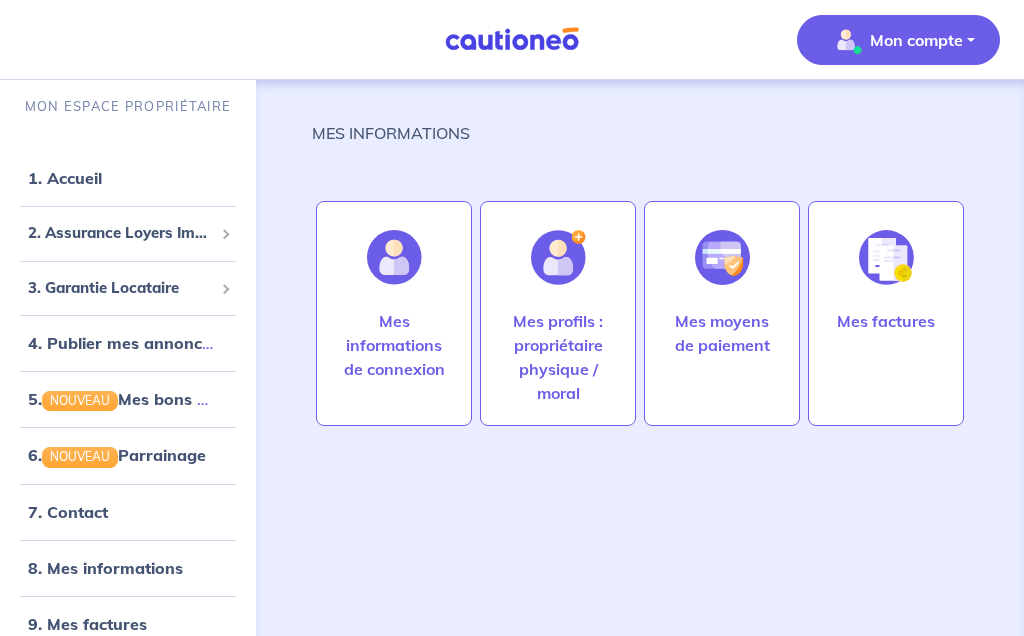 click on "Mes moyens de paiement" at bounding box center (722, 333) 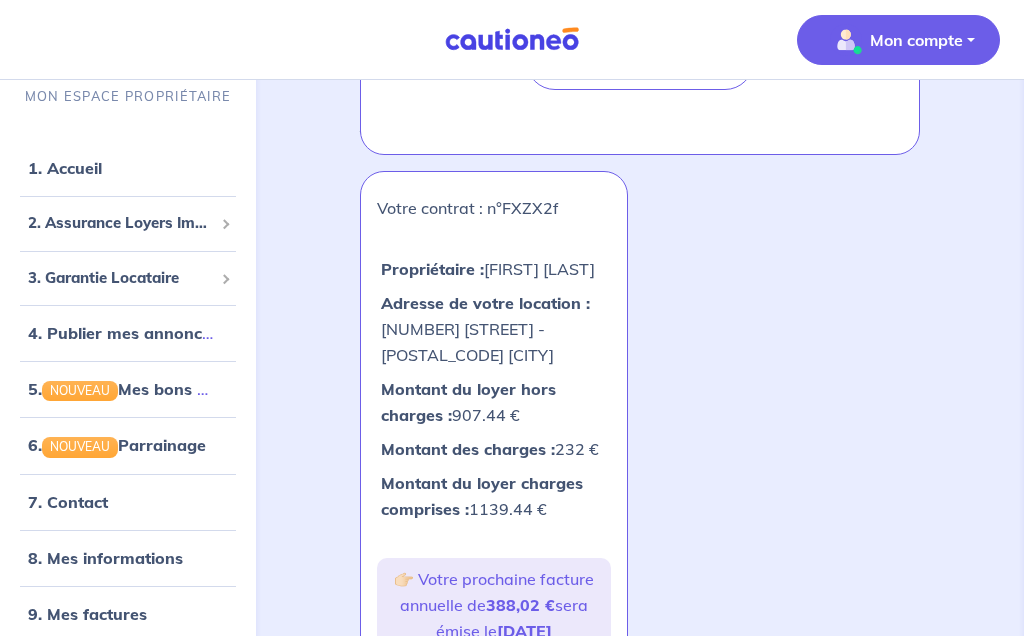 scroll, scrollTop: 566, scrollLeft: 0, axis: vertical 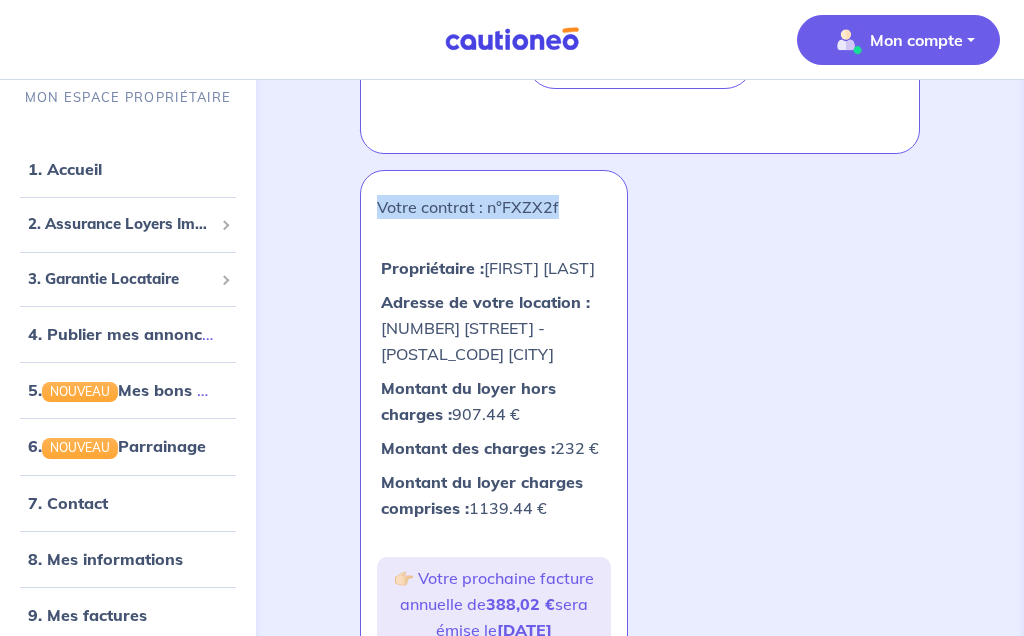 copy on "Votre contrat : n°FXZX2f" 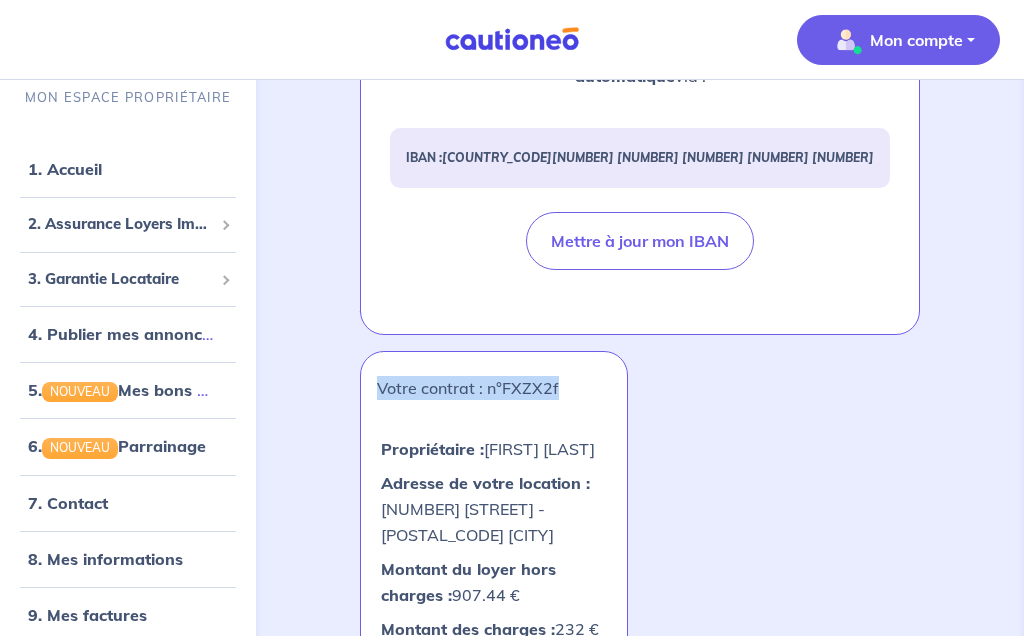 scroll, scrollTop: 397, scrollLeft: 0, axis: vertical 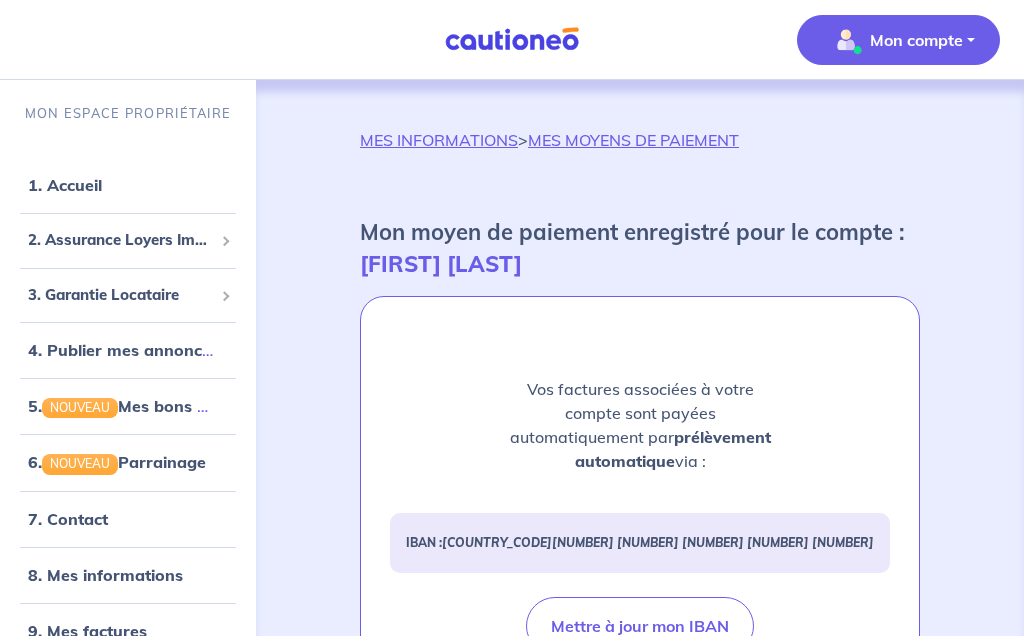 click on "1. Accueil" at bounding box center (65, 185) 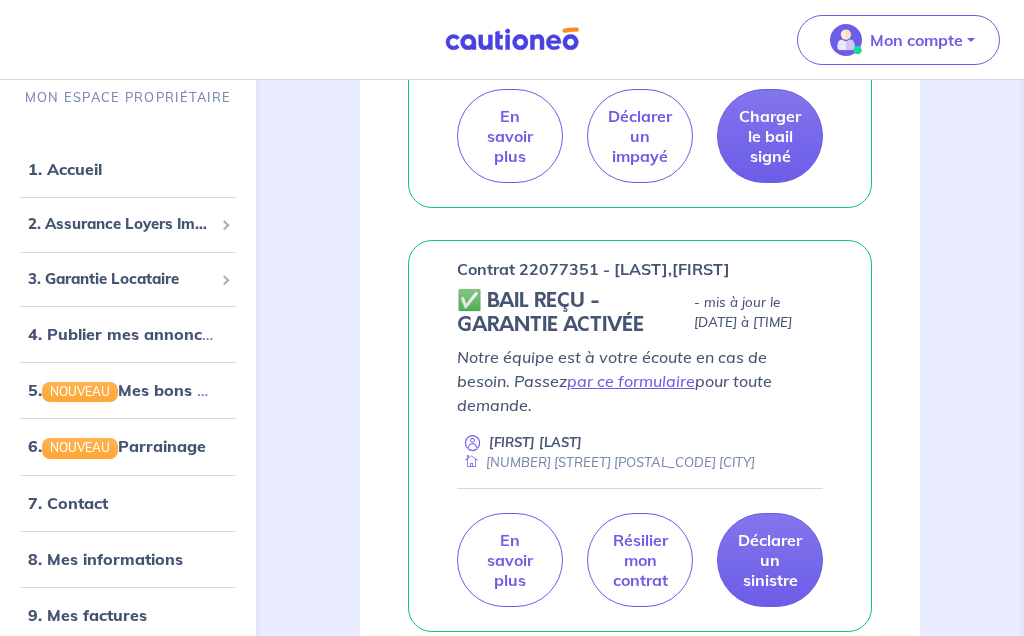 scroll, scrollTop: 682, scrollLeft: 0, axis: vertical 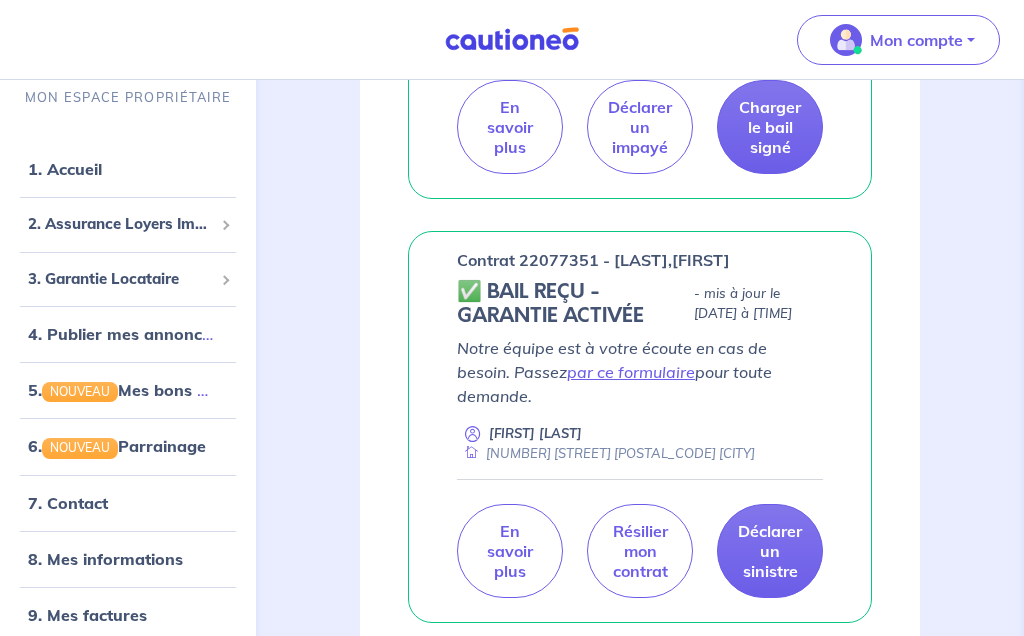 click on "Voir toutes les Assurances en cours" at bounding box center [640, 684] 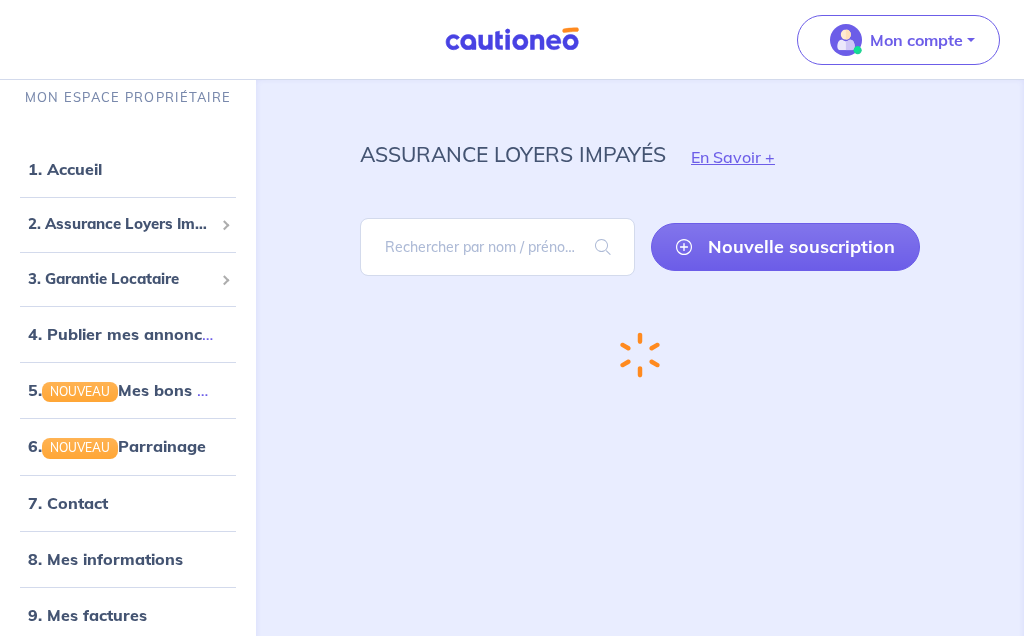 scroll, scrollTop: 7, scrollLeft: 0, axis: vertical 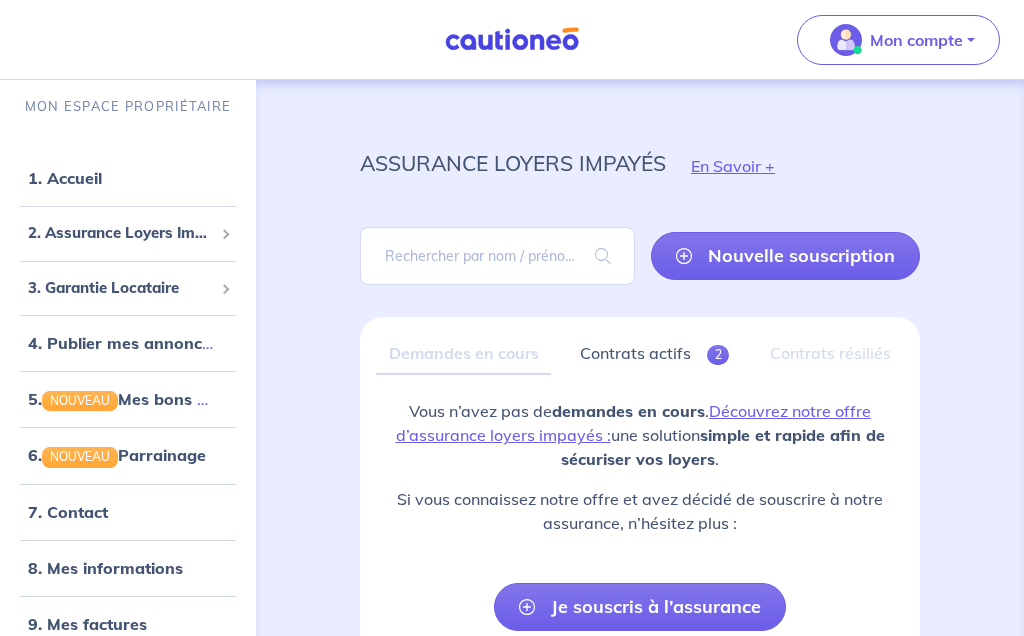 click on "1. Accueil" at bounding box center (65, 178) 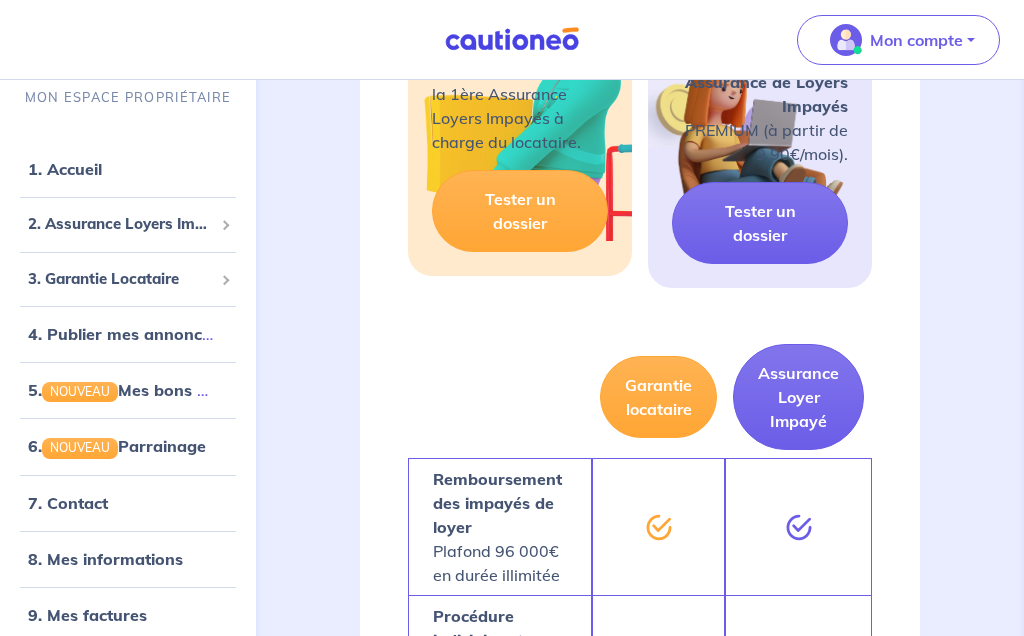 scroll, scrollTop: 1785, scrollLeft: 0, axis: vertical 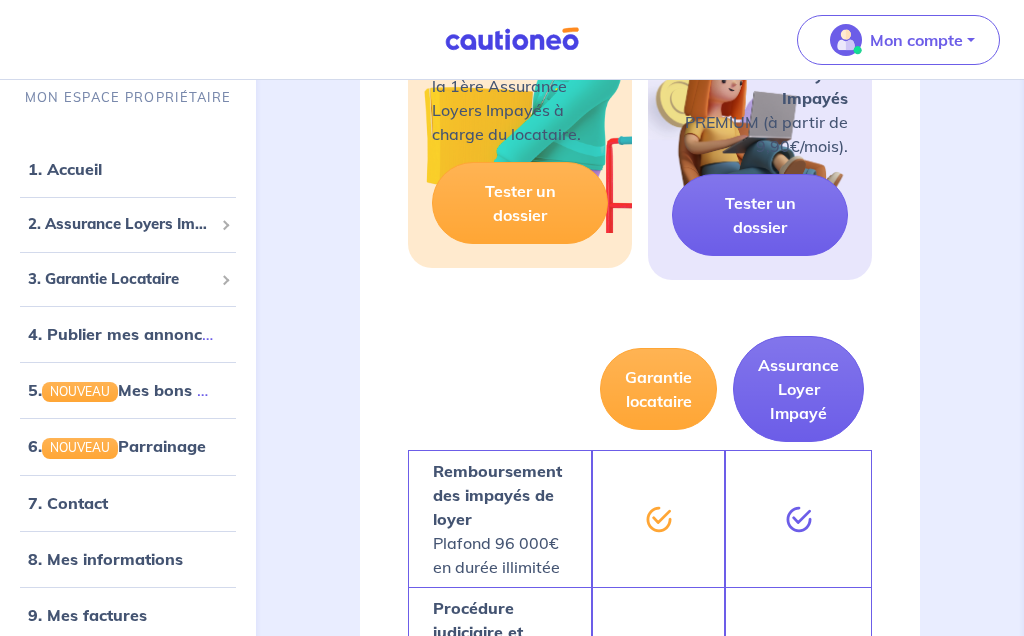 click on "8. Mes informations" at bounding box center [105, 558] 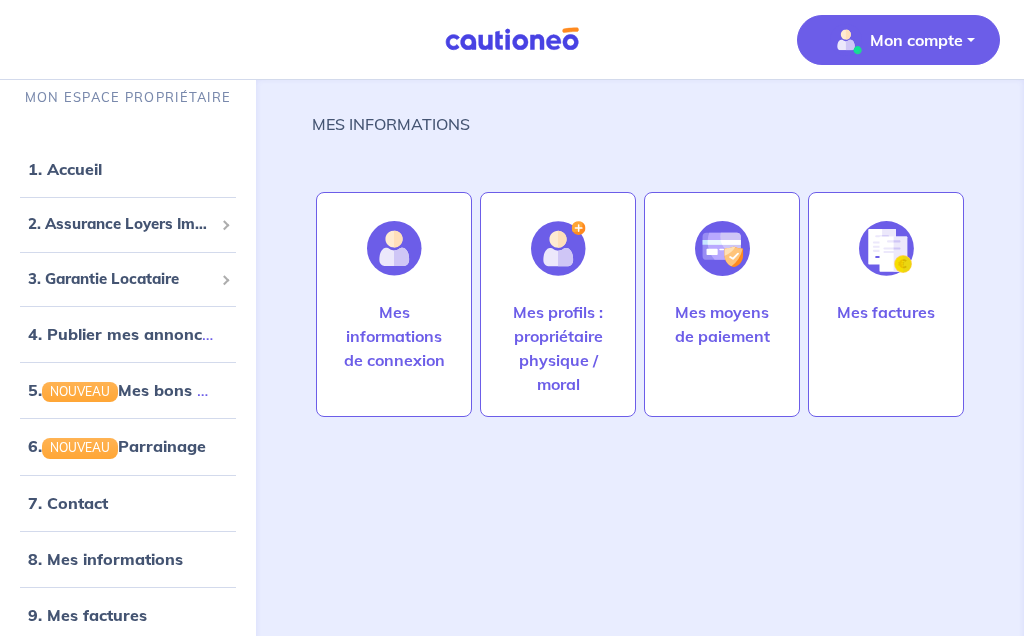 scroll, scrollTop: 7, scrollLeft: 0, axis: vertical 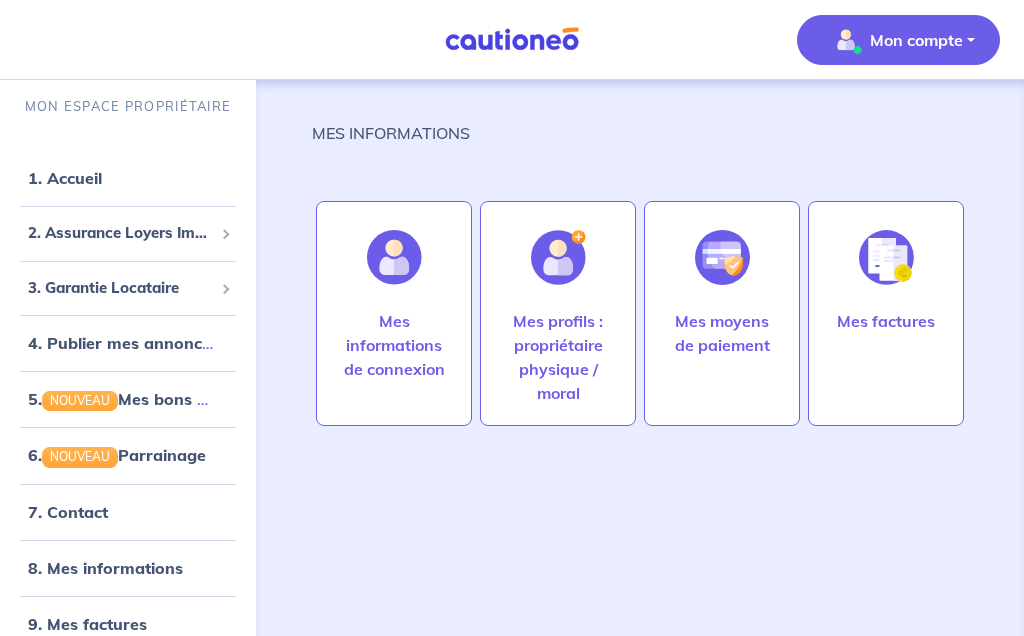 click on "Mes informations de connexion" at bounding box center [394, 345] 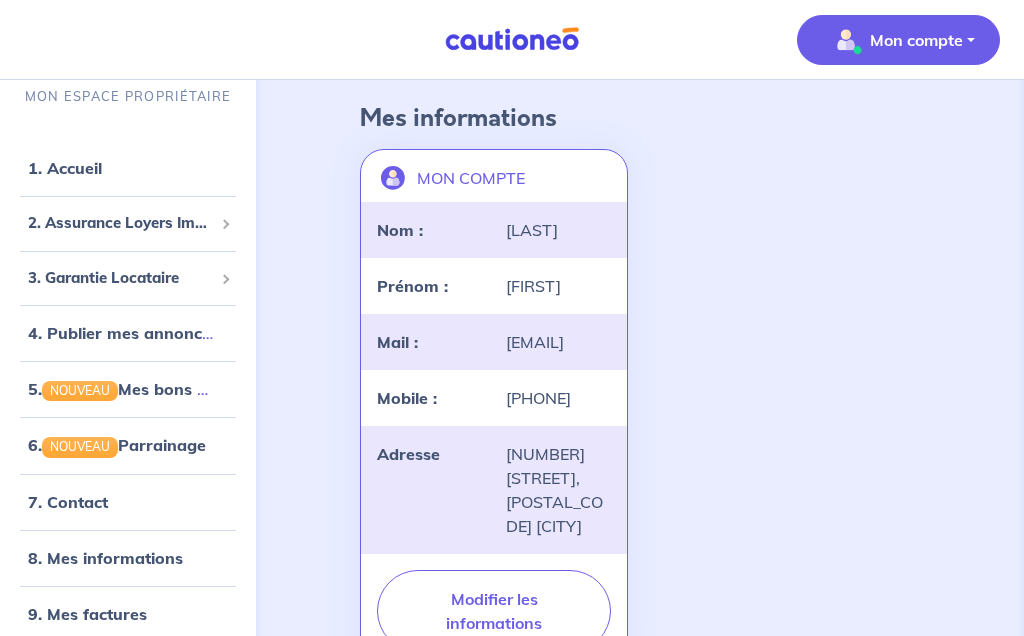 scroll, scrollTop: 0, scrollLeft: 0, axis: both 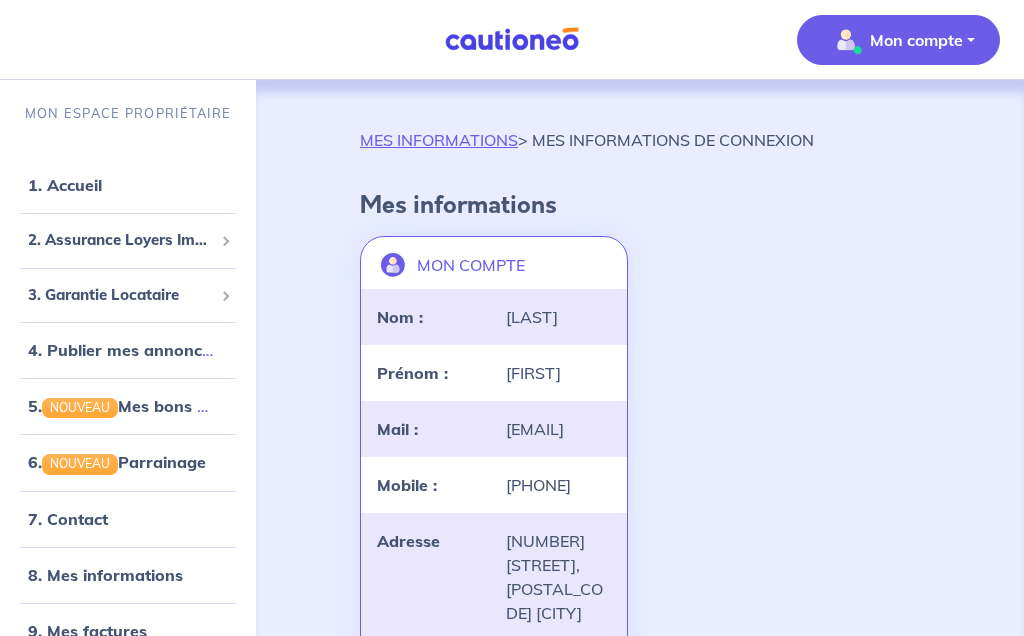 click on "Mon compte" at bounding box center [916, 40] 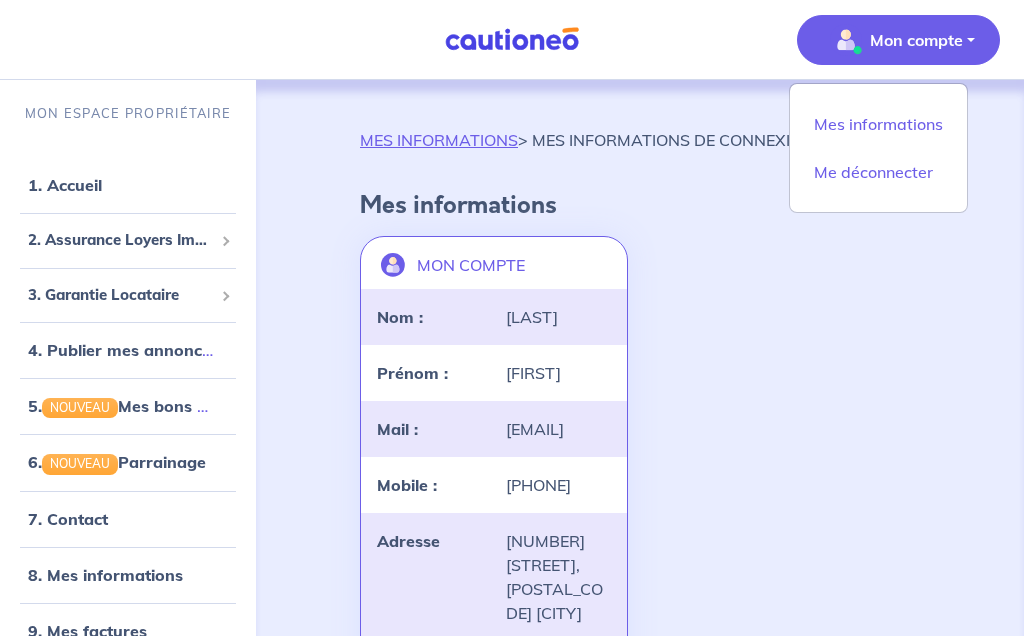 click on "Mes informations" at bounding box center (878, 124) 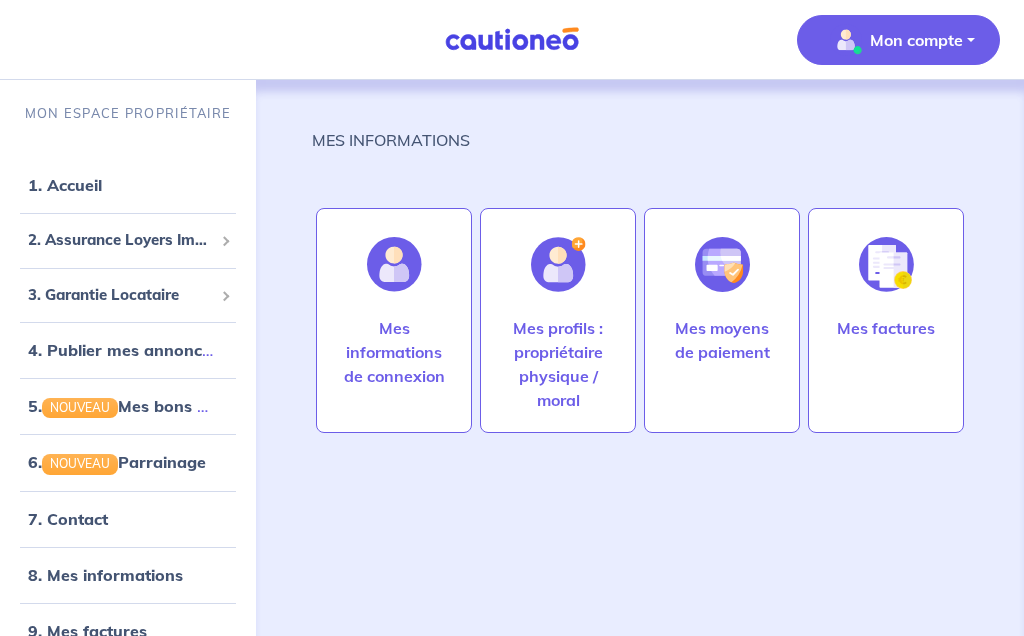 click on "Mes profils : propriétaire physique / moral" at bounding box center (558, 364) 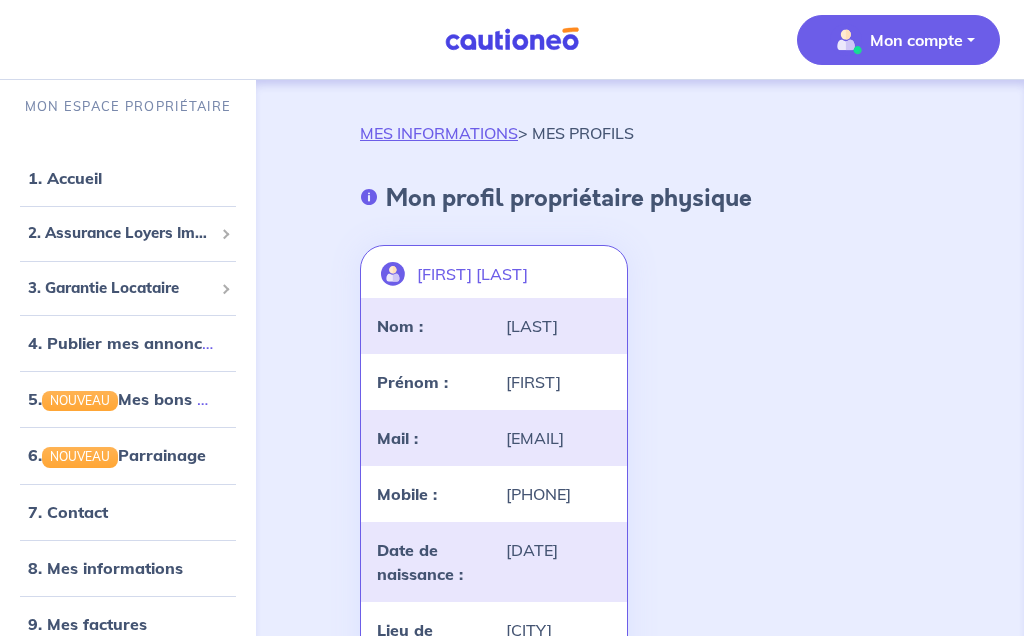 scroll, scrollTop: 0, scrollLeft: 0, axis: both 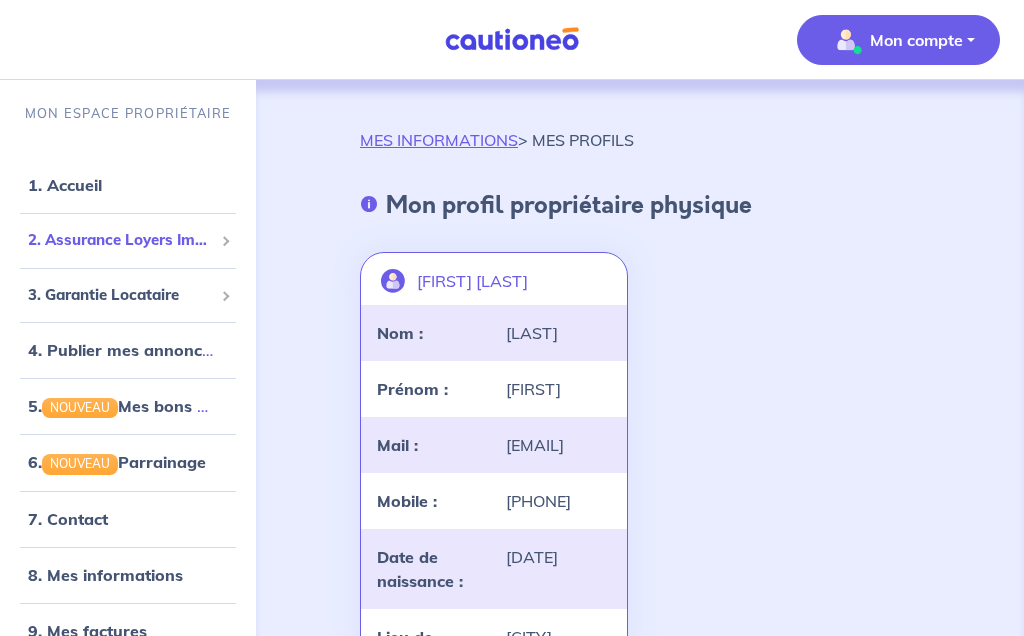 click on "2. Assurance Loyers Impayés" at bounding box center (120, 240) 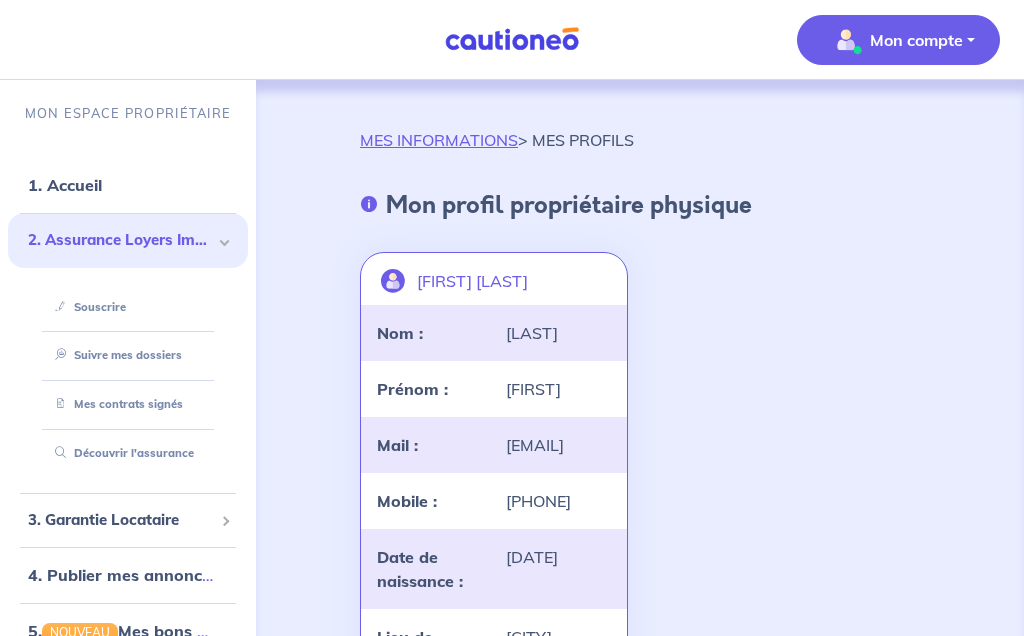 click on "Suivre mes dossiers" at bounding box center (114, 355) 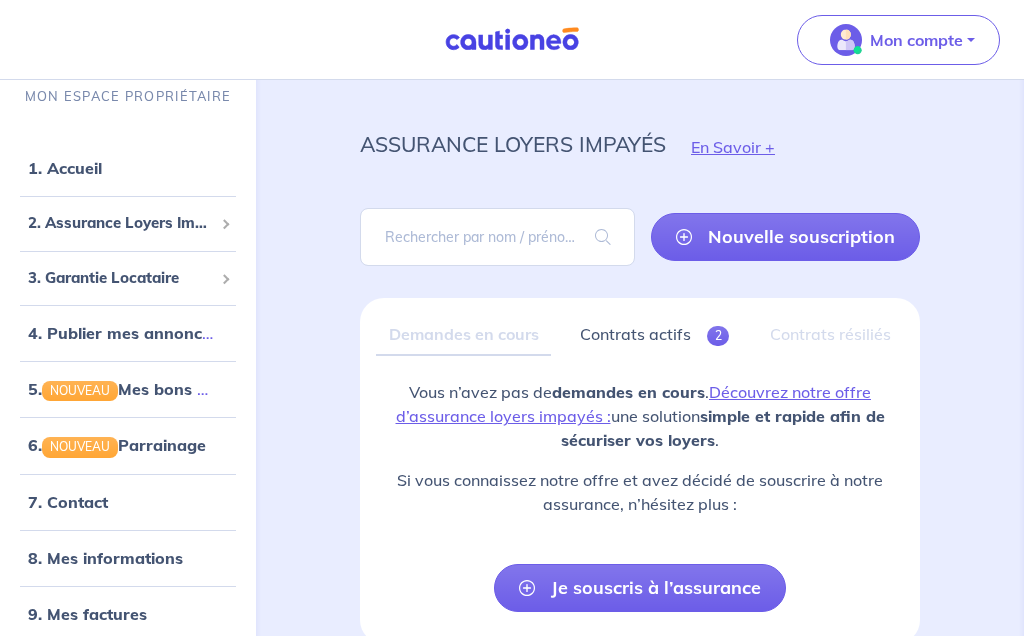 scroll, scrollTop: 26, scrollLeft: 0, axis: vertical 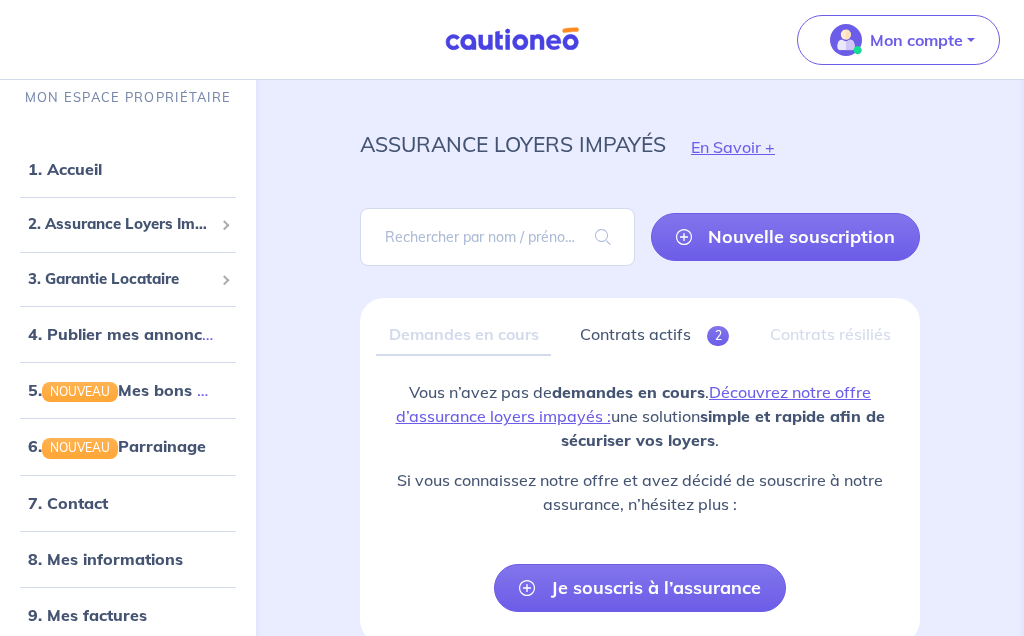 click on "5.  NOUVEAU  Mes bons plans" at bounding box center [133, 390] 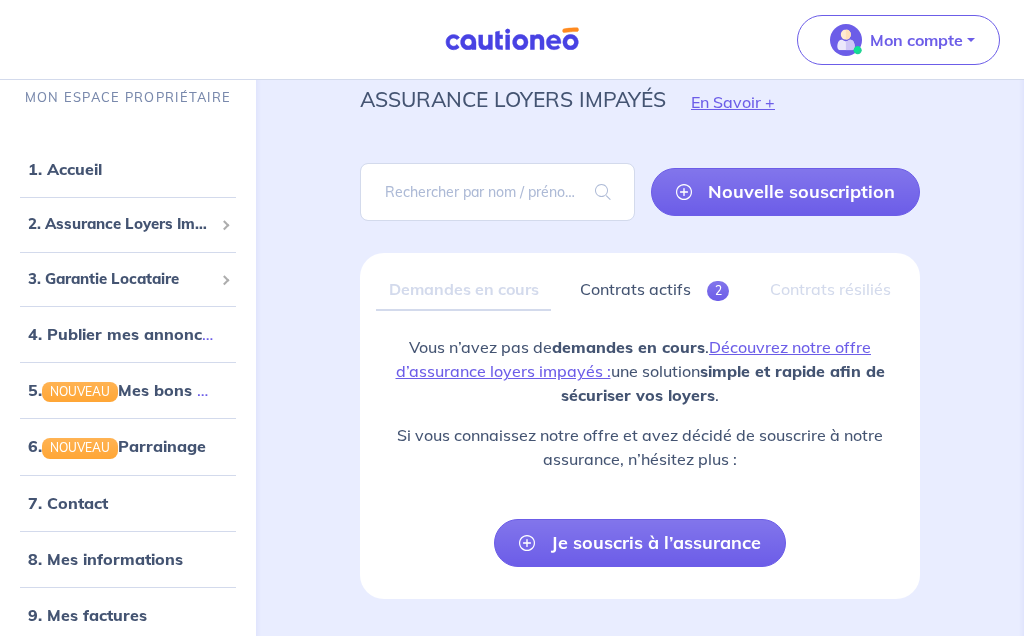 click on "7. Contact" at bounding box center [68, 502] 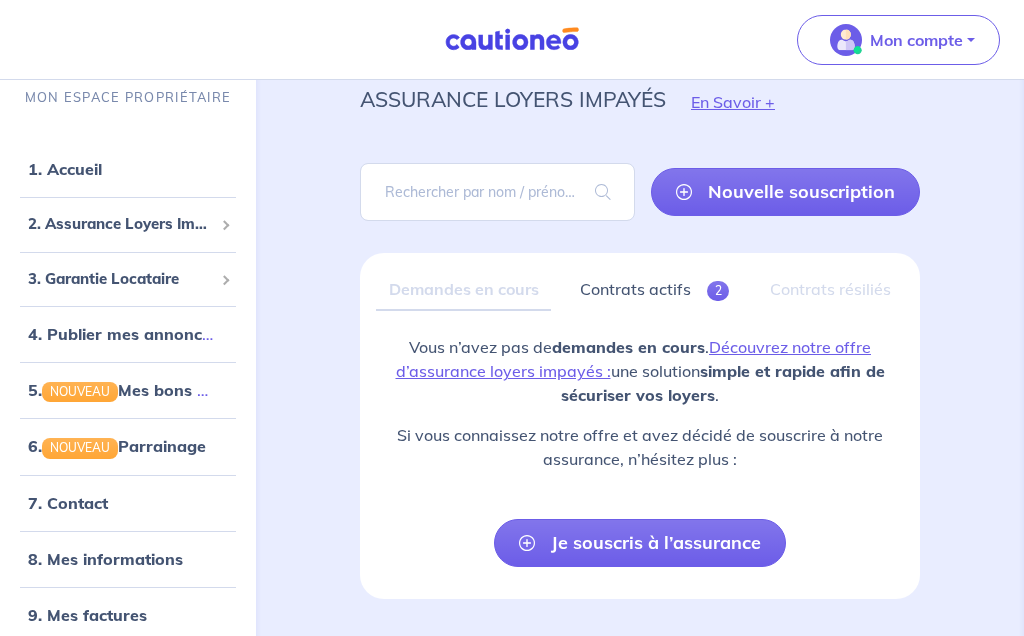 click on "8. Mes informations" at bounding box center (105, 558) 